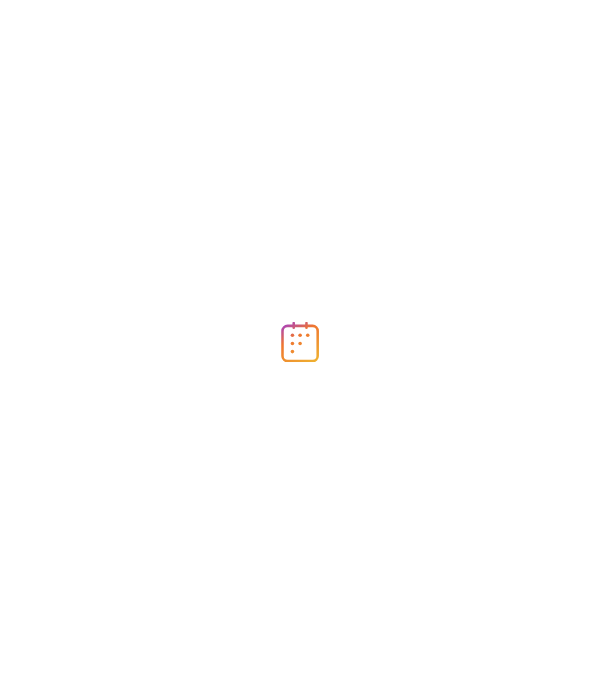scroll, scrollTop: 0, scrollLeft: 0, axis: both 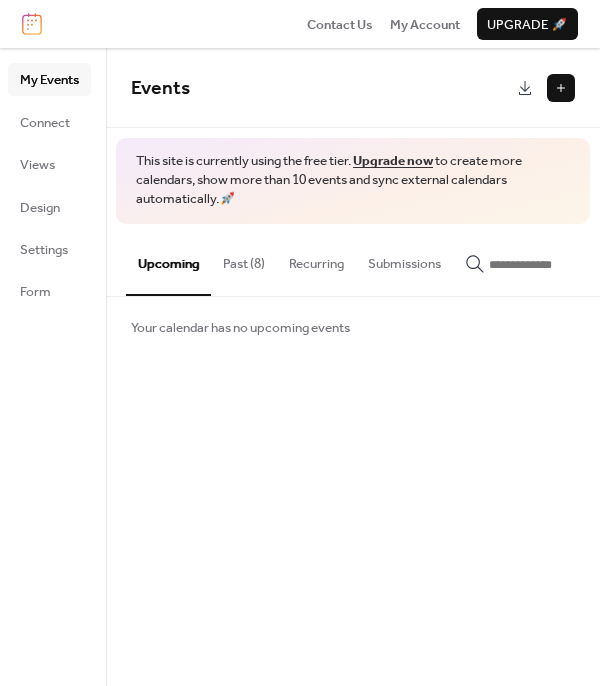 click on "Past  (8)" at bounding box center (244, 259) 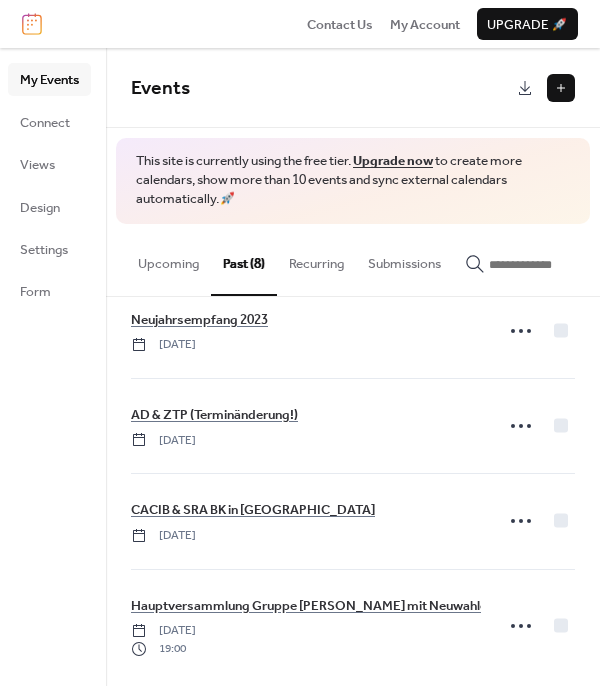 scroll, scrollTop: 454, scrollLeft: 0, axis: vertical 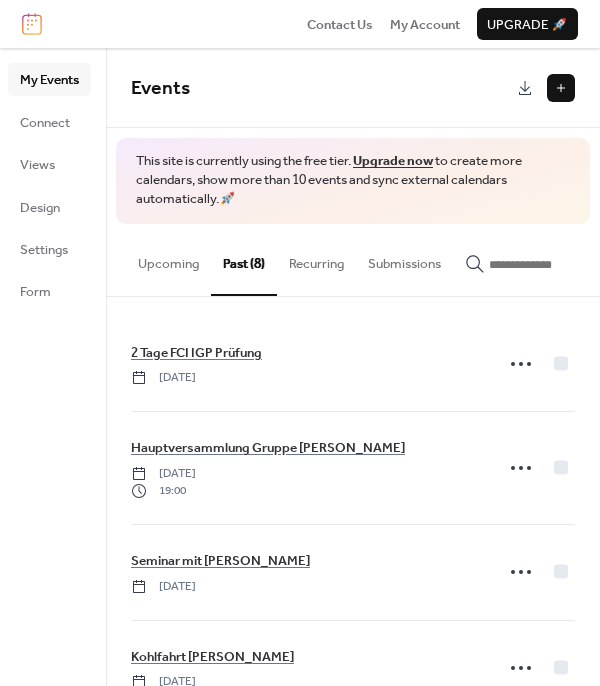 click on "Upcoming" at bounding box center [168, 259] 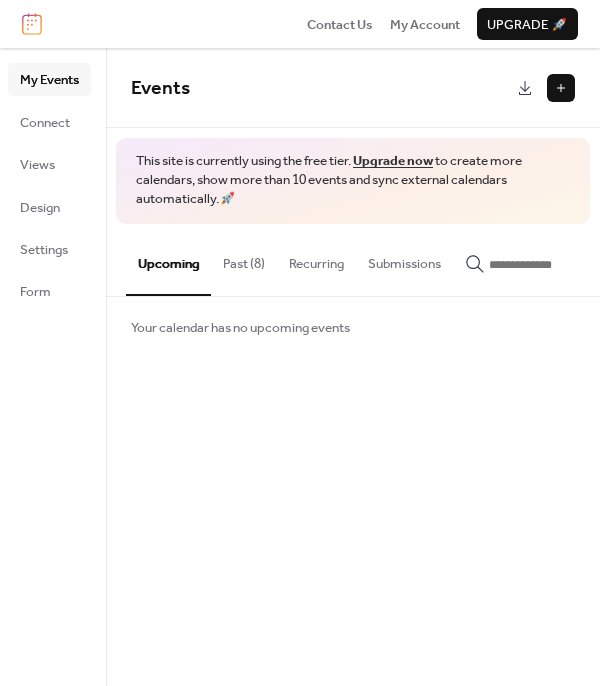 click at bounding box center (561, 88) 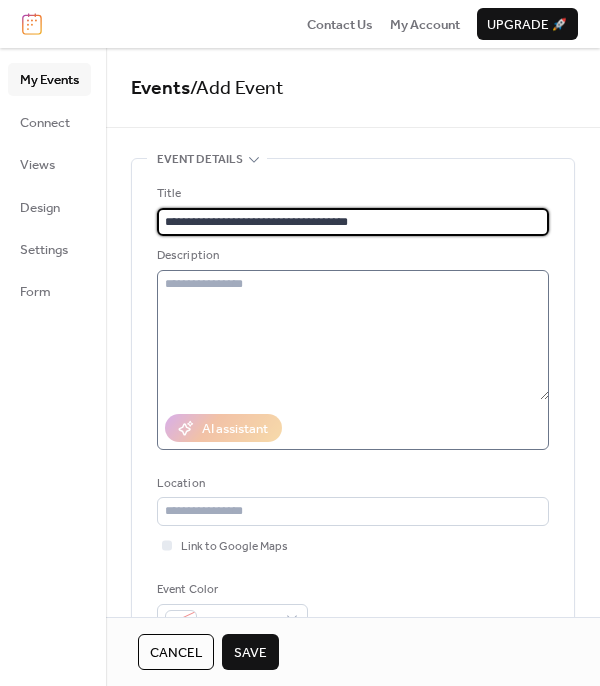 type on "**********" 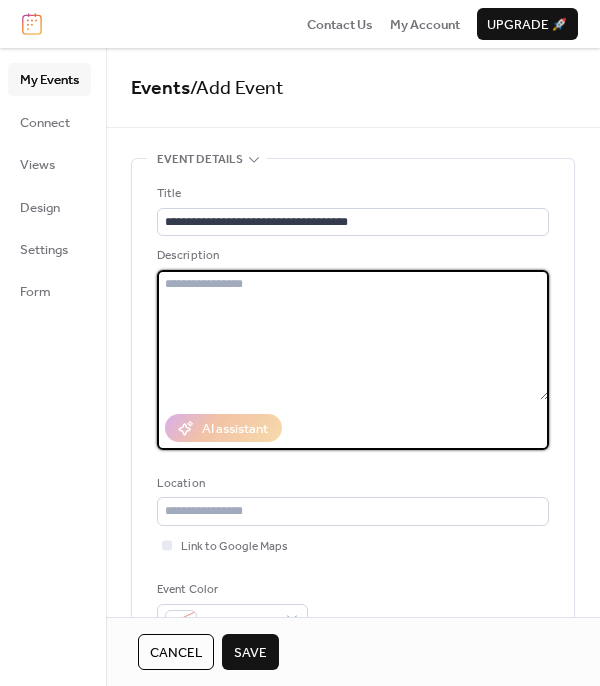 click at bounding box center (353, 335) 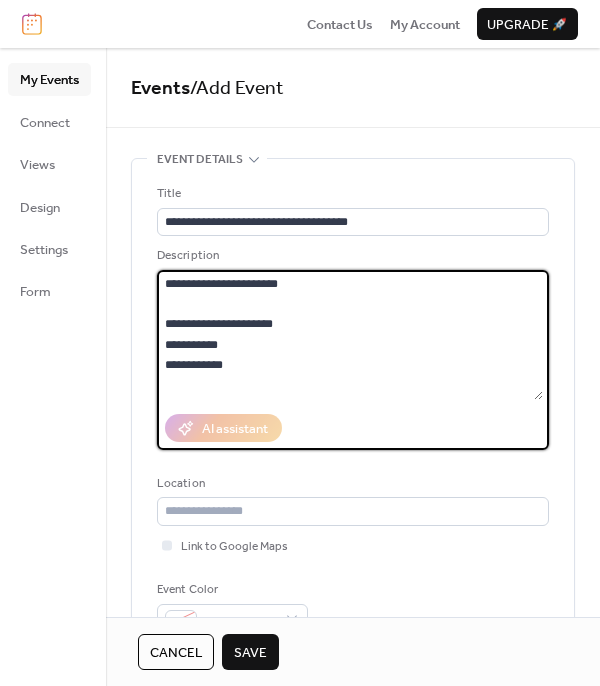 type on "**********" 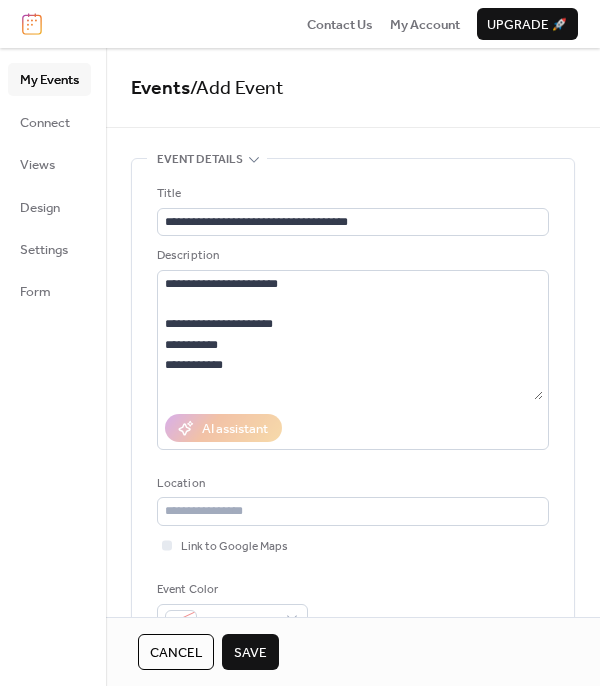 click on "Save" at bounding box center (250, 653) 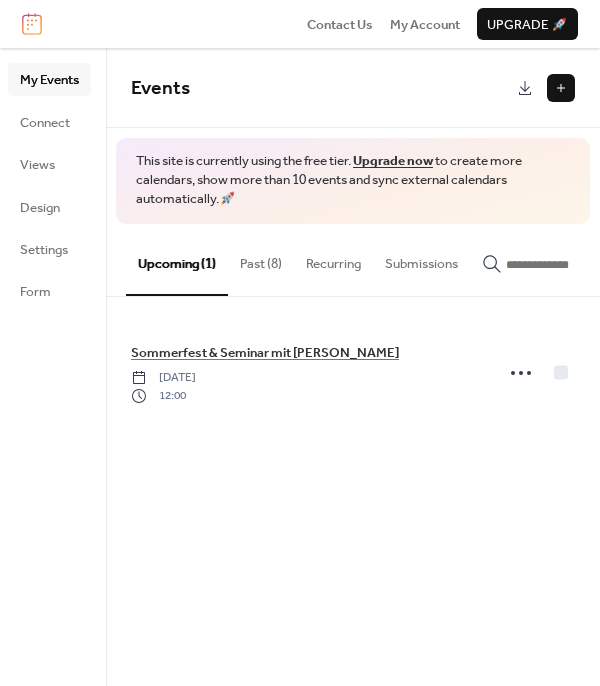 click at bounding box center (561, 88) 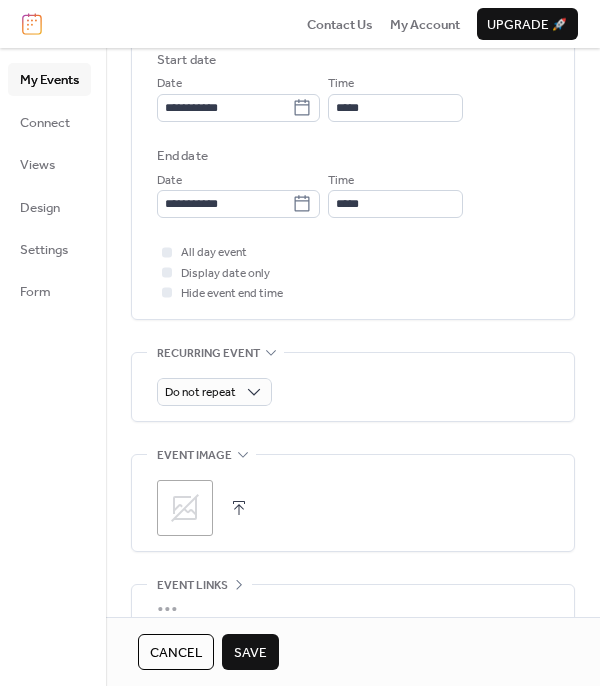 scroll, scrollTop: 662, scrollLeft: 0, axis: vertical 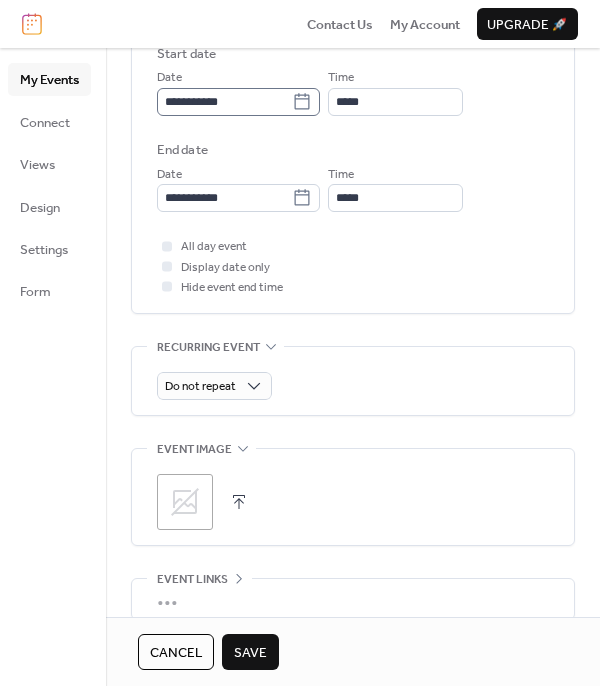 type on "**********" 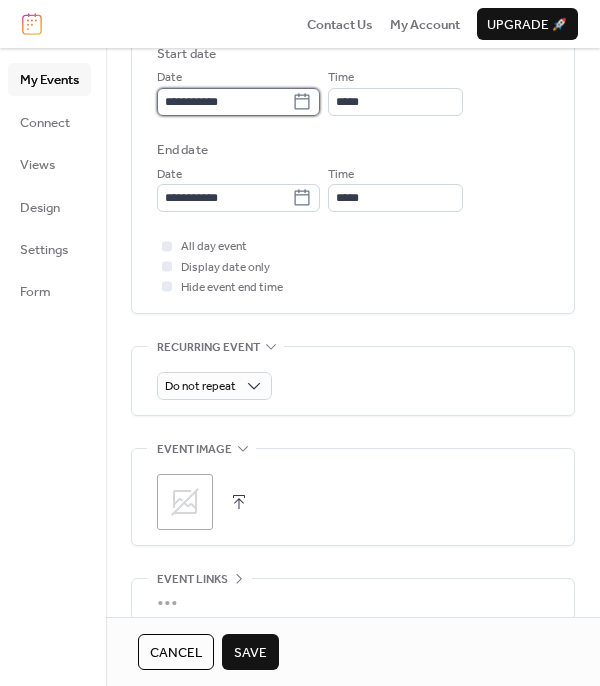 click on "**********" at bounding box center [224, 102] 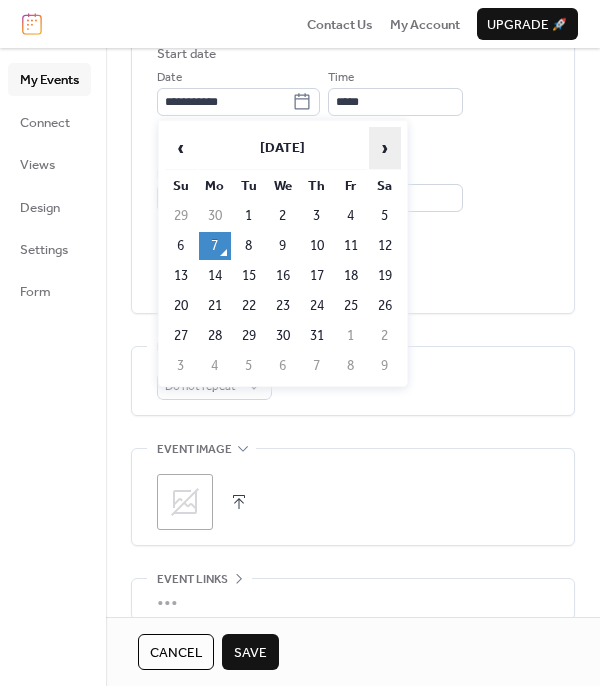 click on "›" at bounding box center [385, 148] 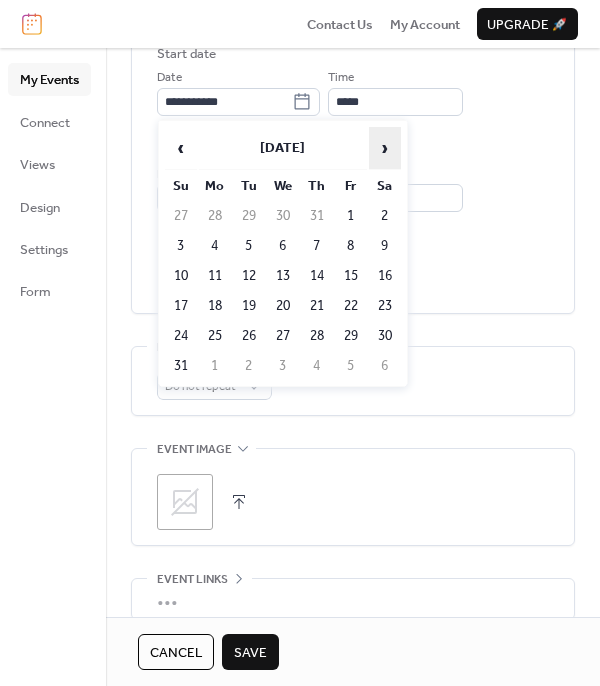 click on "›" at bounding box center (385, 148) 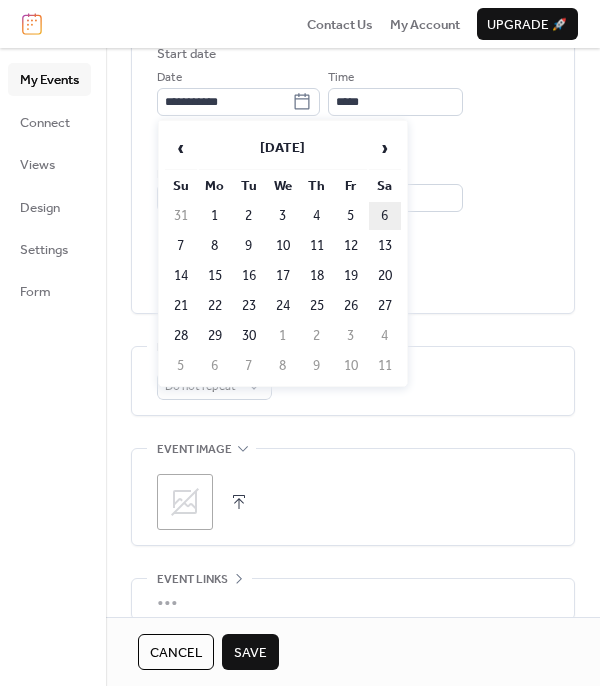 click on "6" at bounding box center [385, 216] 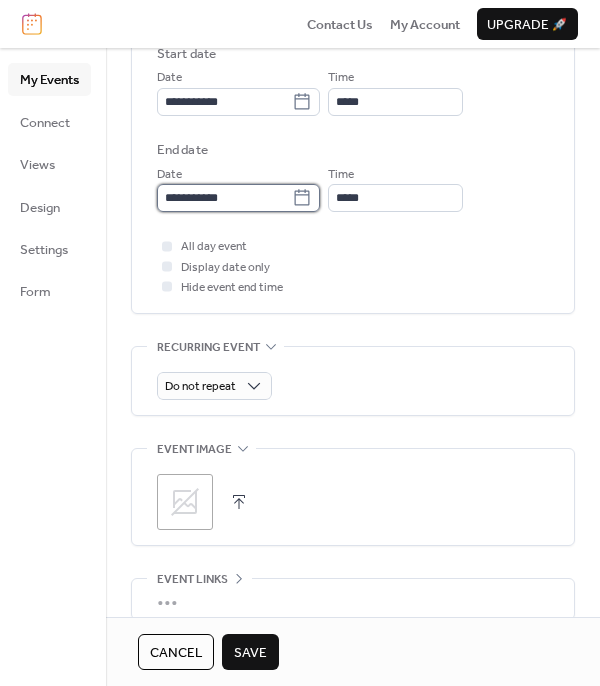 click on "**********" at bounding box center (224, 198) 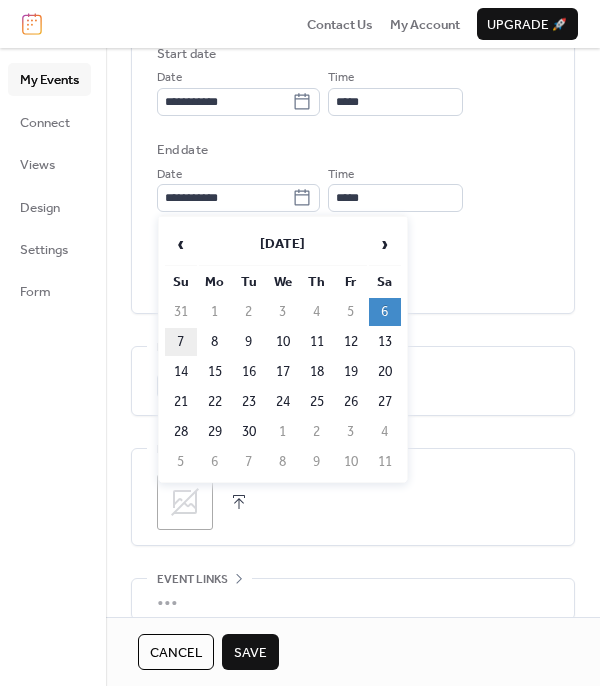 click on "7" at bounding box center [181, 342] 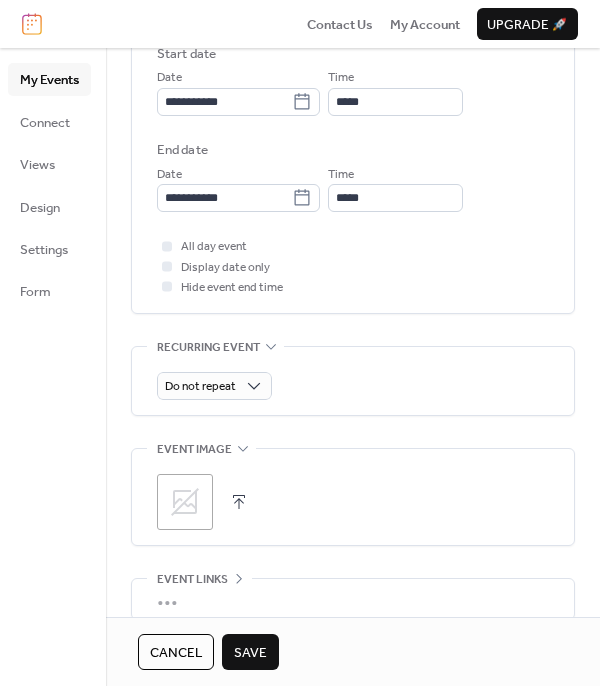 click on "**********" at bounding box center [353, 171] 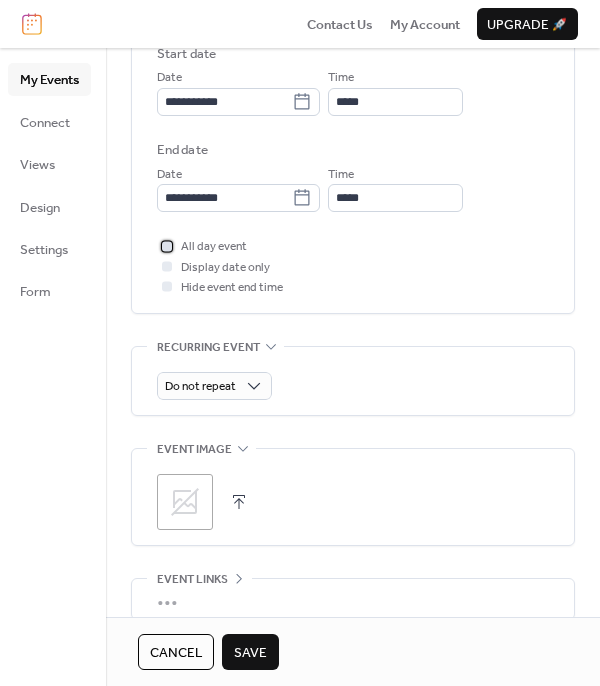 click on "All day event" at bounding box center (214, 247) 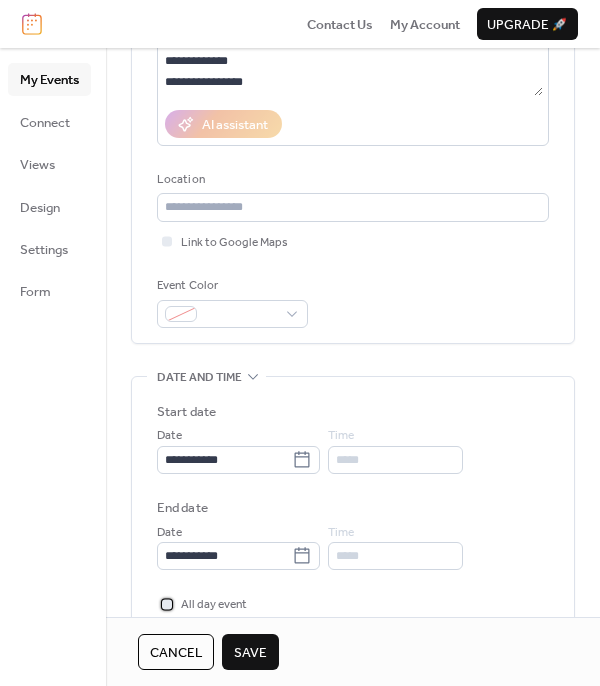 scroll, scrollTop: 242, scrollLeft: 0, axis: vertical 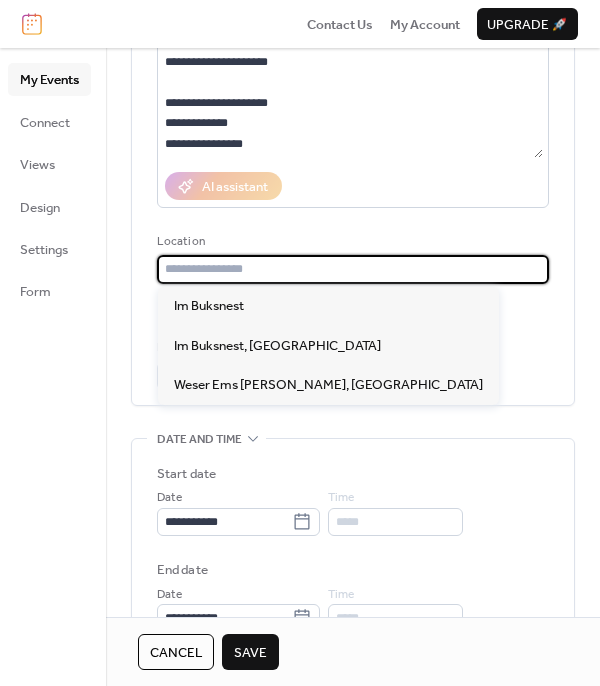 click at bounding box center [353, 269] 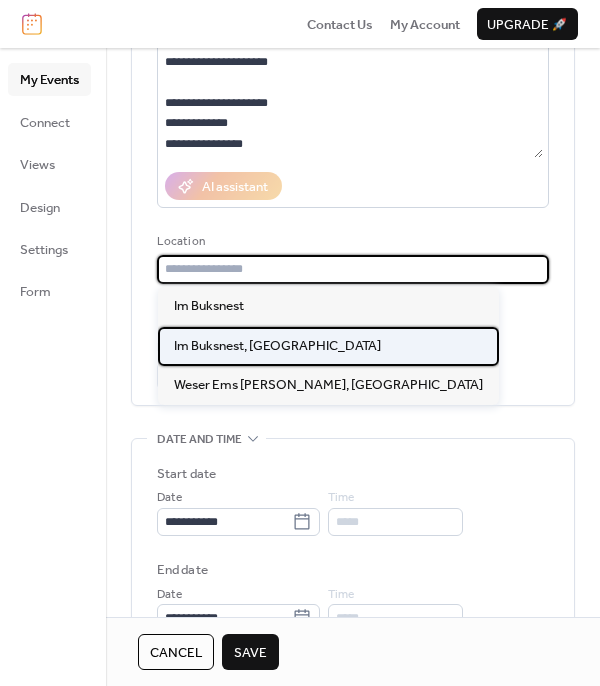 click on "Im Buksnest, Wardenburg" at bounding box center [328, 346] 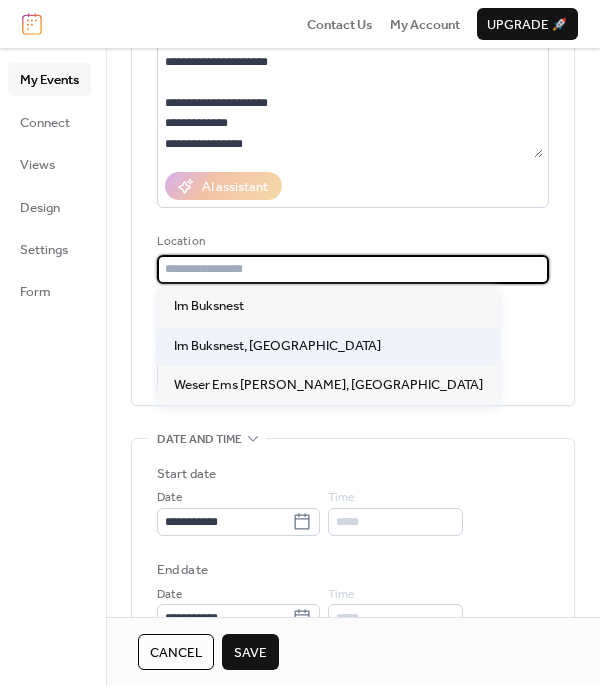 type on "**********" 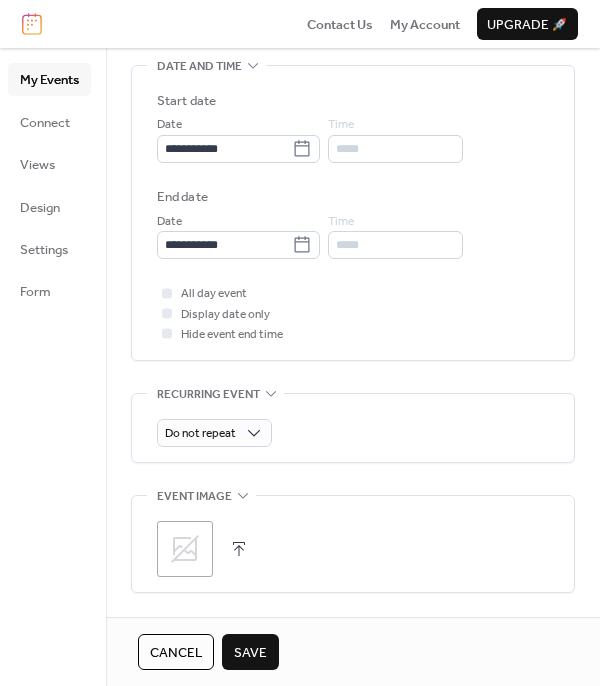 scroll, scrollTop: 626, scrollLeft: 0, axis: vertical 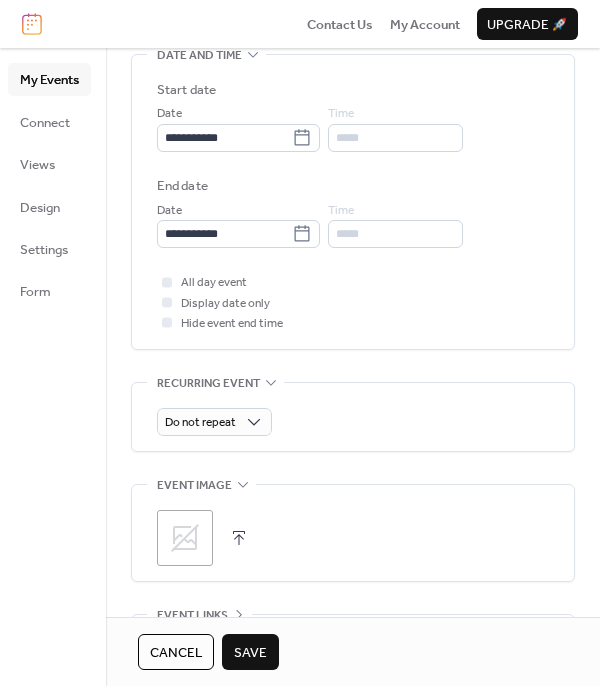 click on "Save" at bounding box center [250, 653] 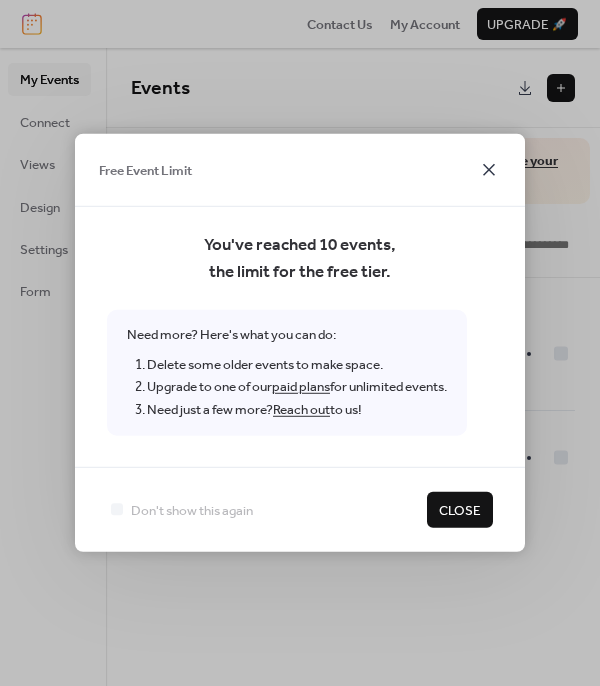 click 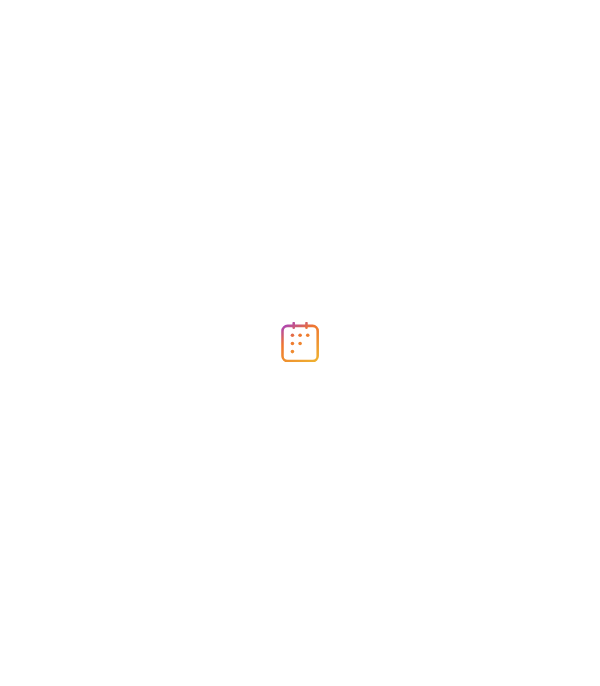 scroll, scrollTop: 0, scrollLeft: 0, axis: both 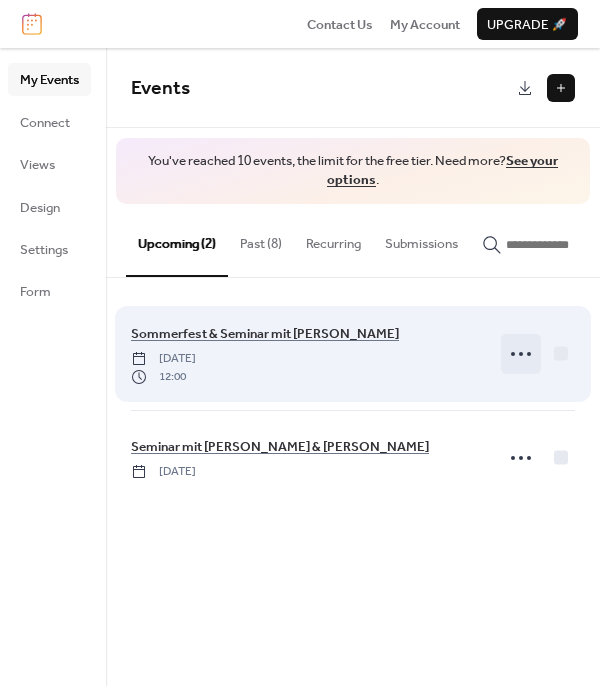 click 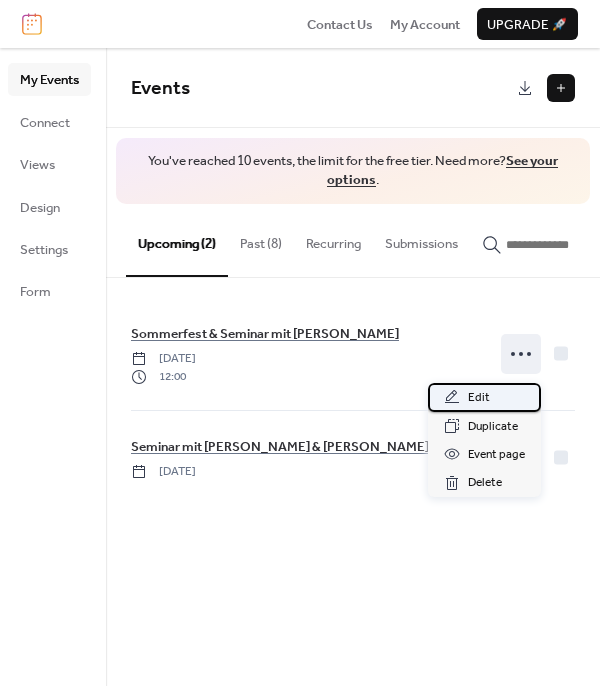 click on "Edit" at bounding box center [484, 397] 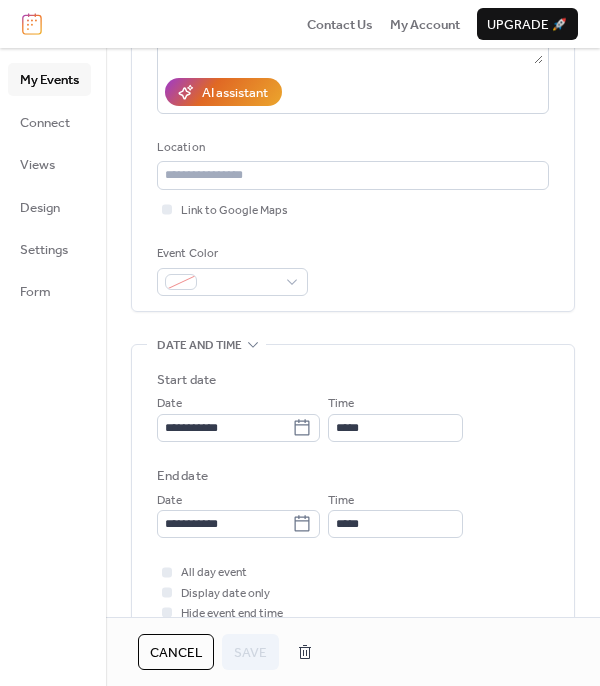 scroll, scrollTop: 376, scrollLeft: 0, axis: vertical 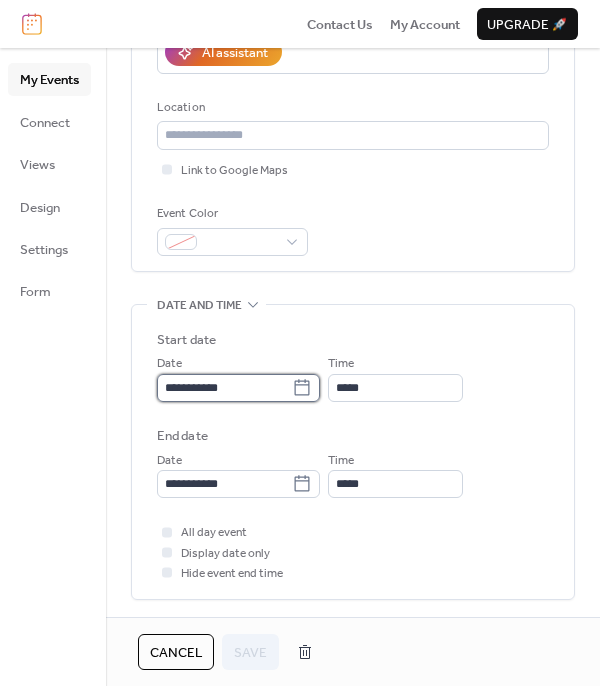 click on "**********" at bounding box center [224, 388] 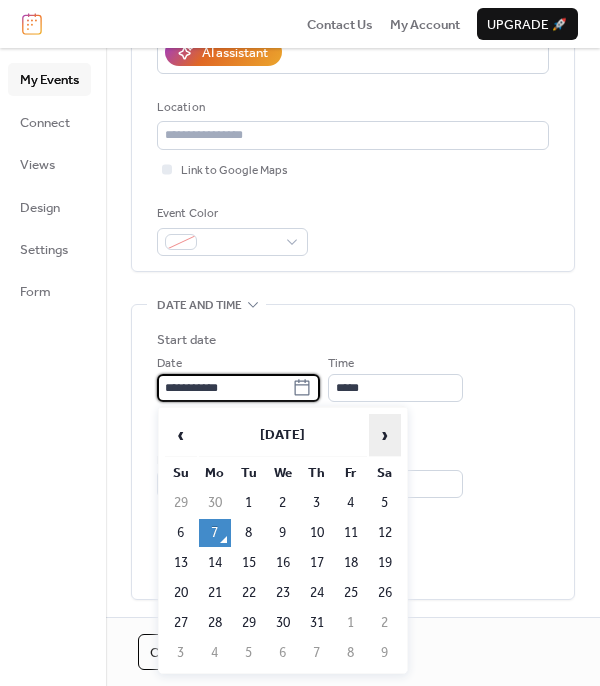 click on "›" at bounding box center (385, 435) 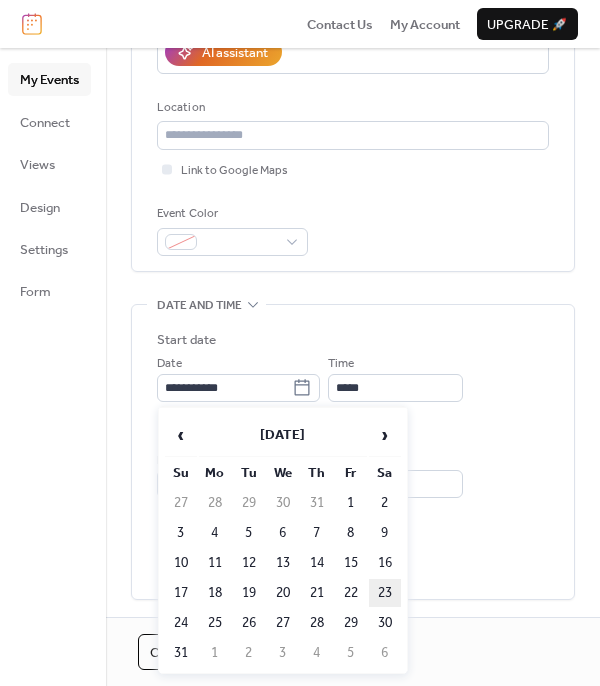 click on "23" at bounding box center (385, 593) 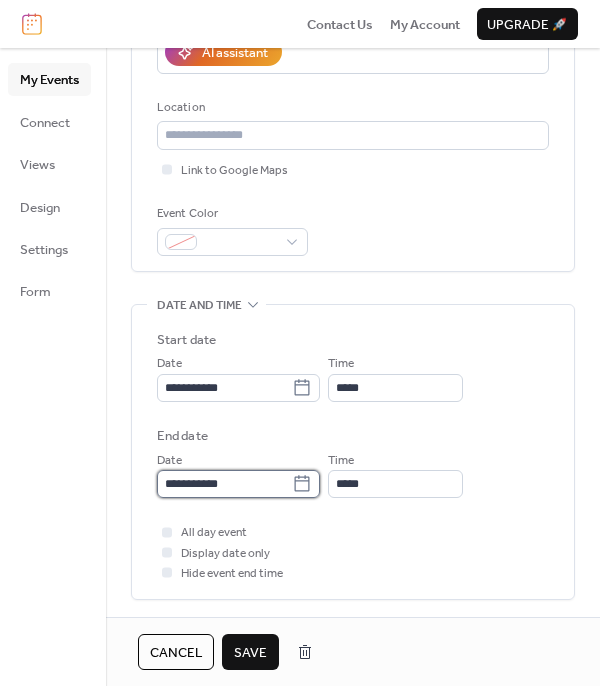 click on "**********" at bounding box center (224, 484) 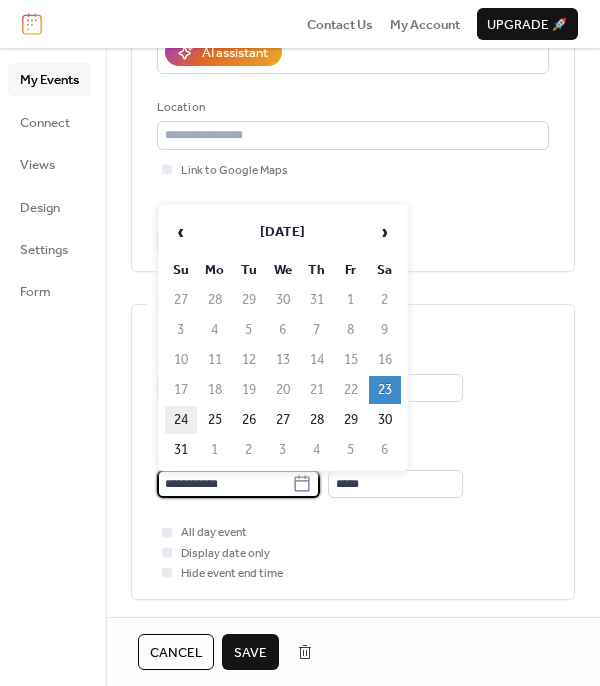 click on "24" at bounding box center [181, 420] 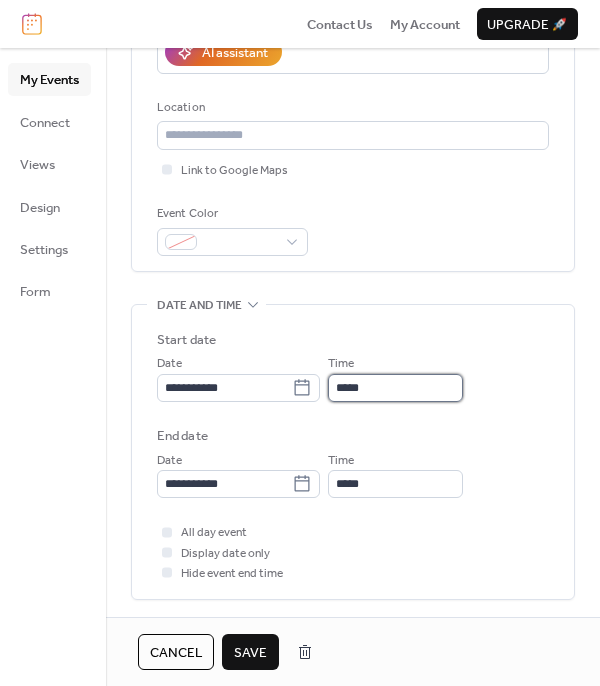 click on "*****" at bounding box center (395, 388) 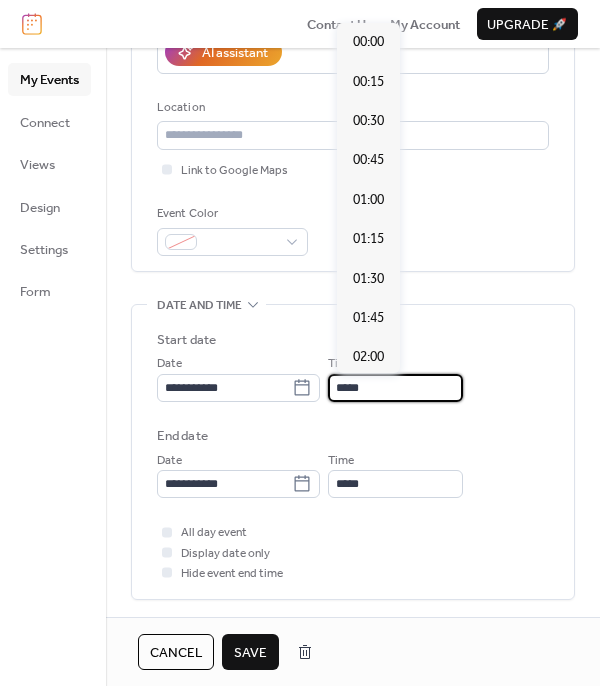 scroll, scrollTop: 1900, scrollLeft: 0, axis: vertical 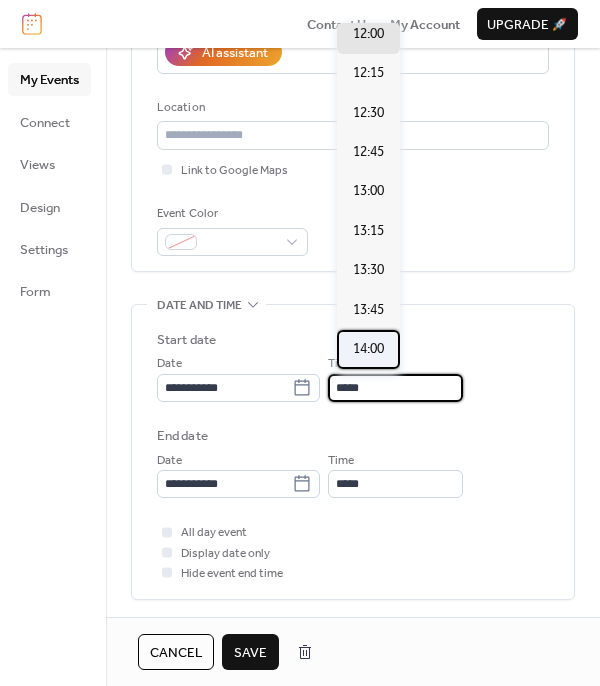 click on "14:00" at bounding box center (368, 349) 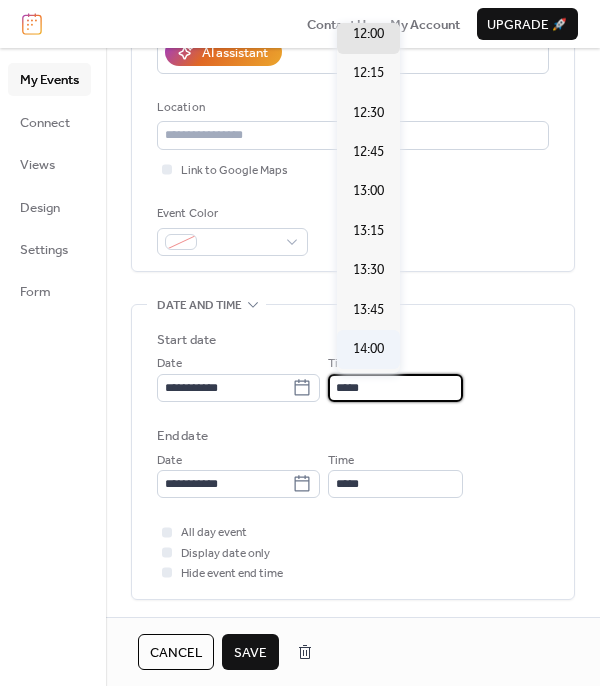 type on "*****" 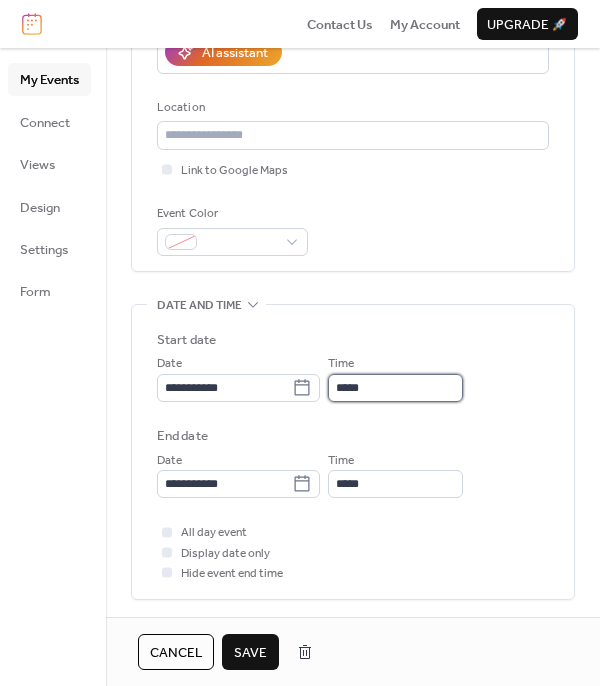 click on "*****" at bounding box center (395, 388) 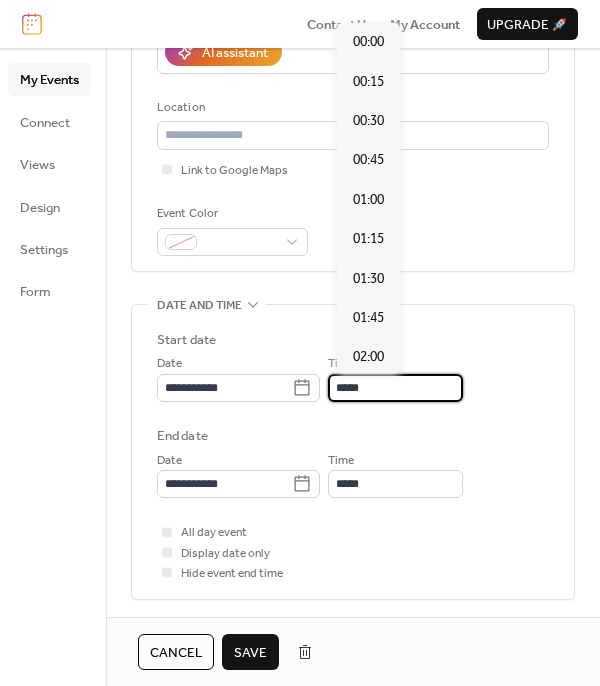 scroll, scrollTop: 2217, scrollLeft: 0, axis: vertical 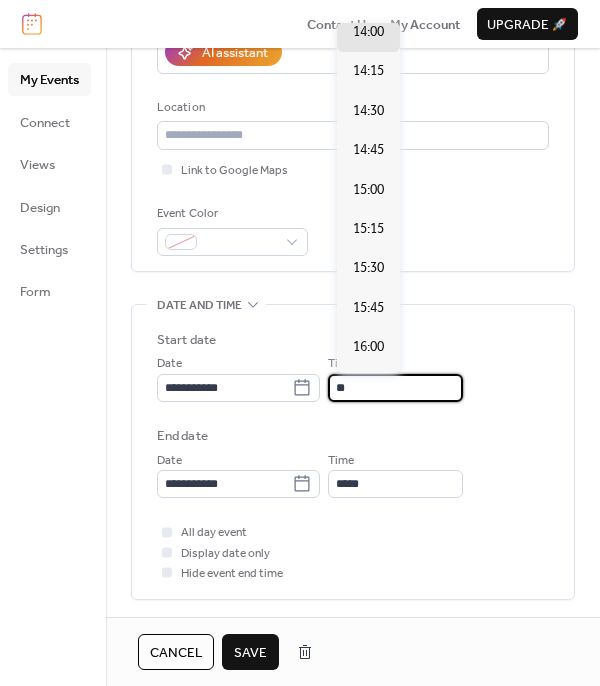 type on "*" 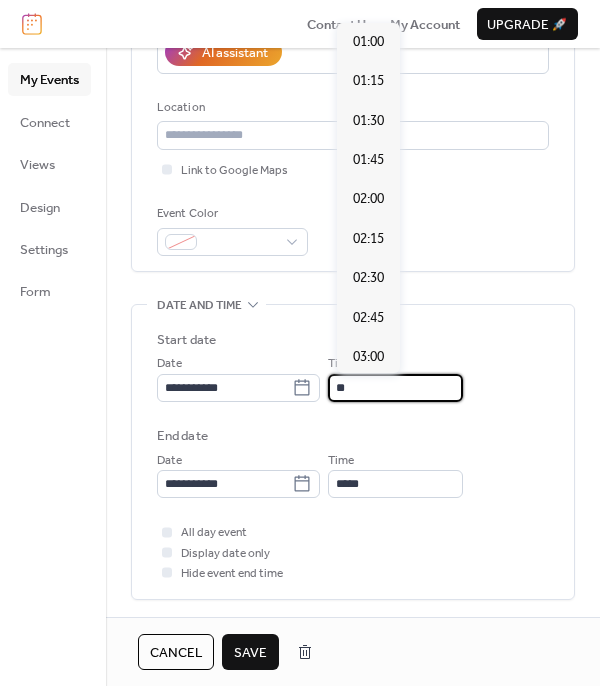 scroll, scrollTop: 2059, scrollLeft: 0, axis: vertical 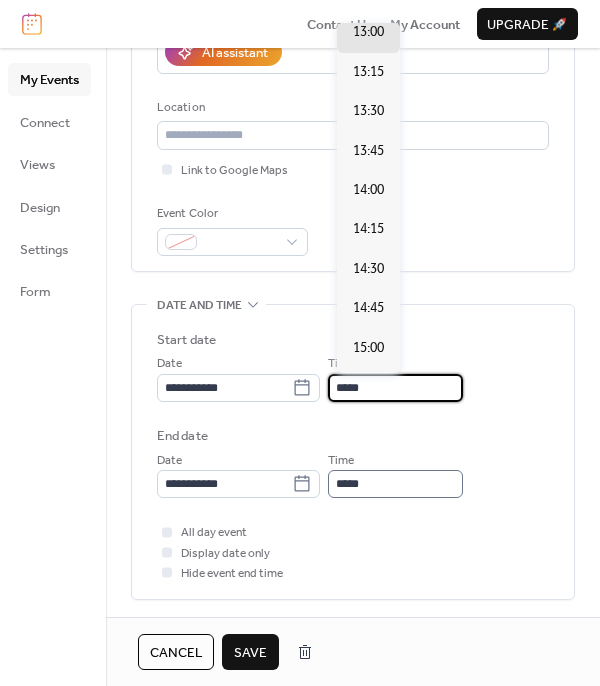 type on "*****" 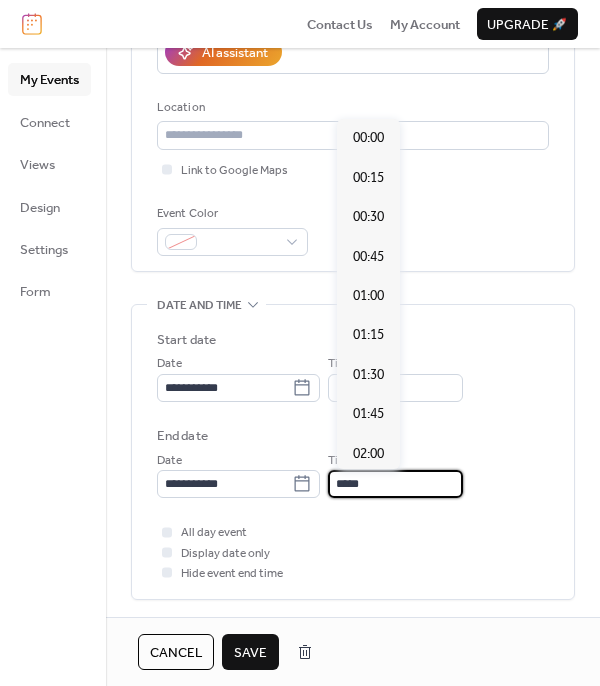 click on "**********" at bounding box center [300, 343] 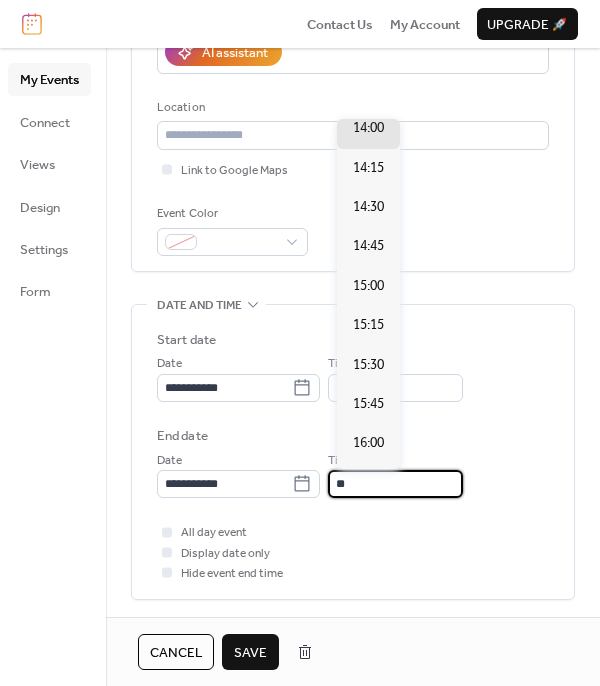 type on "*" 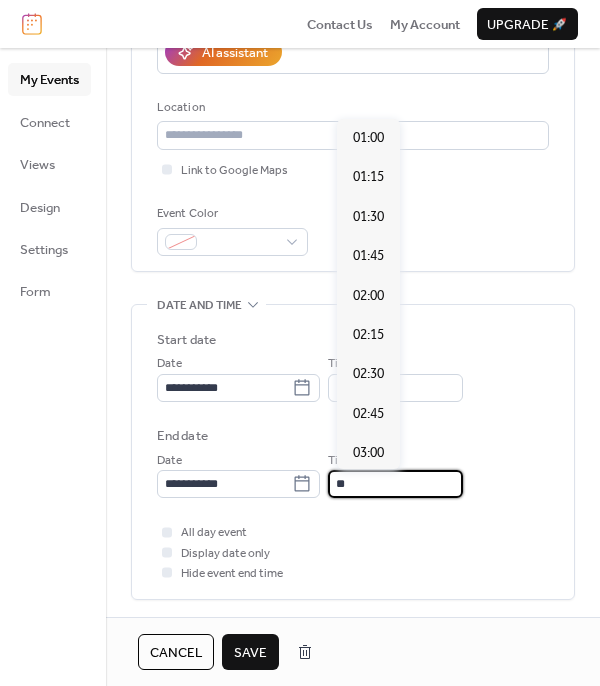scroll, scrollTop: 1425, scrollLeft: 0, axis: vertical 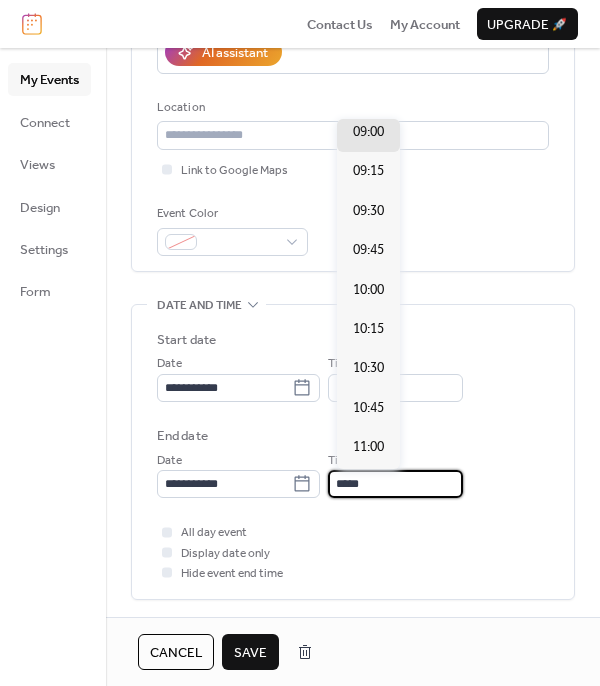 type on "*****" 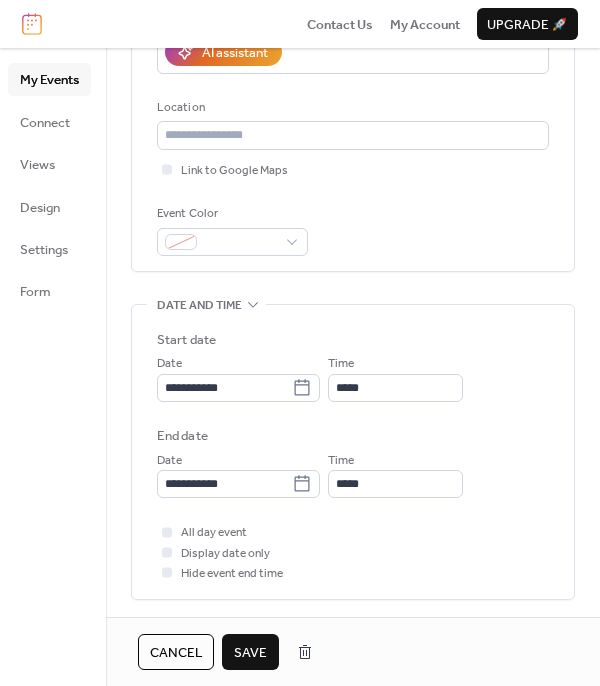 click on "Save" at bounding box center [250, 653] 